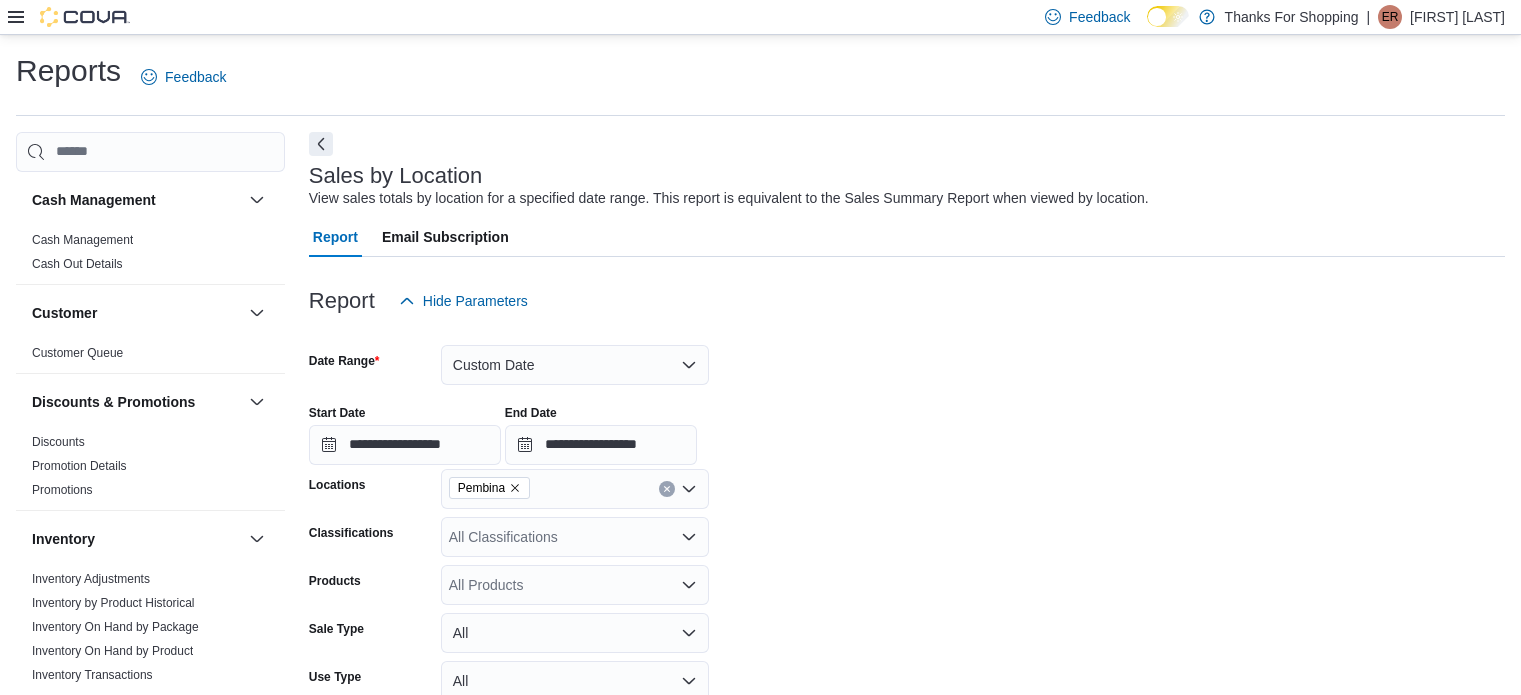 scroll, scrollTop: 400, scrollLeft: 0, axis: vertical 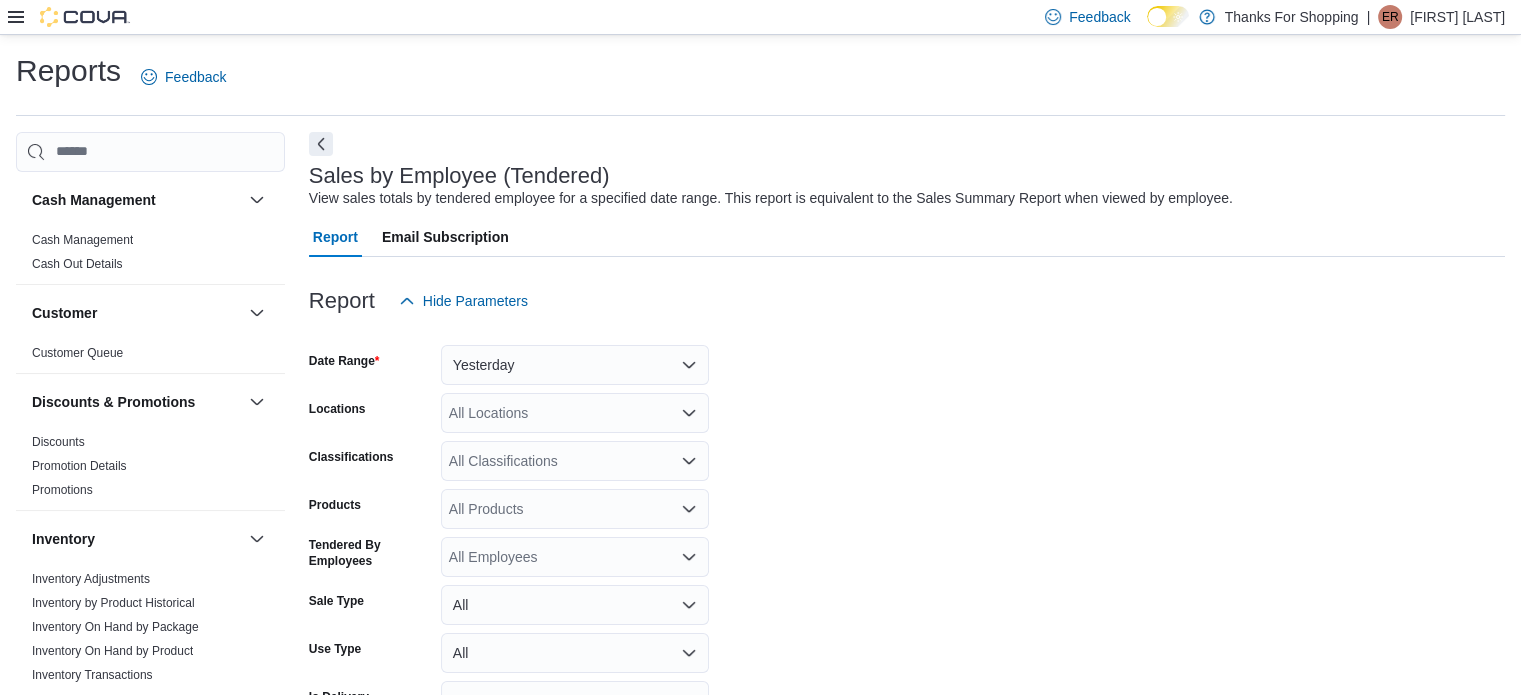 click 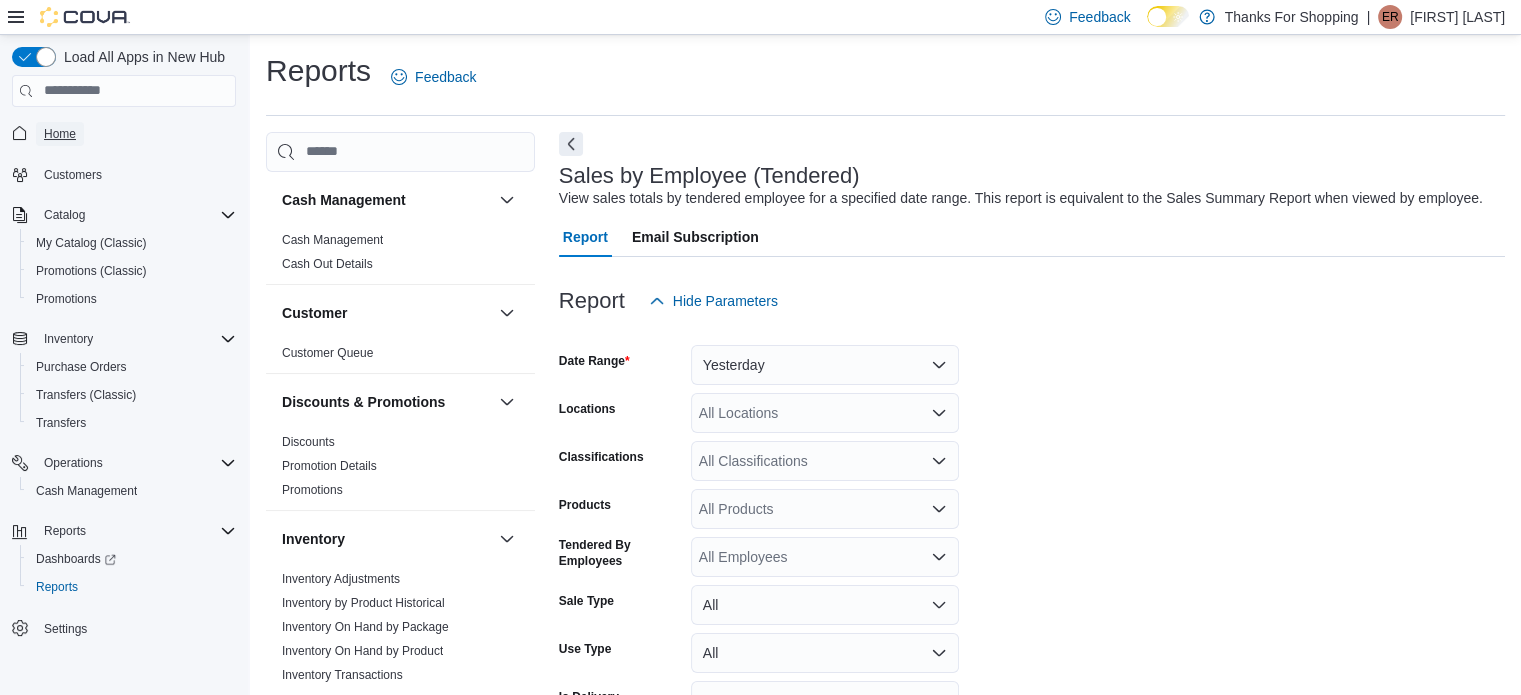 click on "Home" at bounding box center [60, 134] 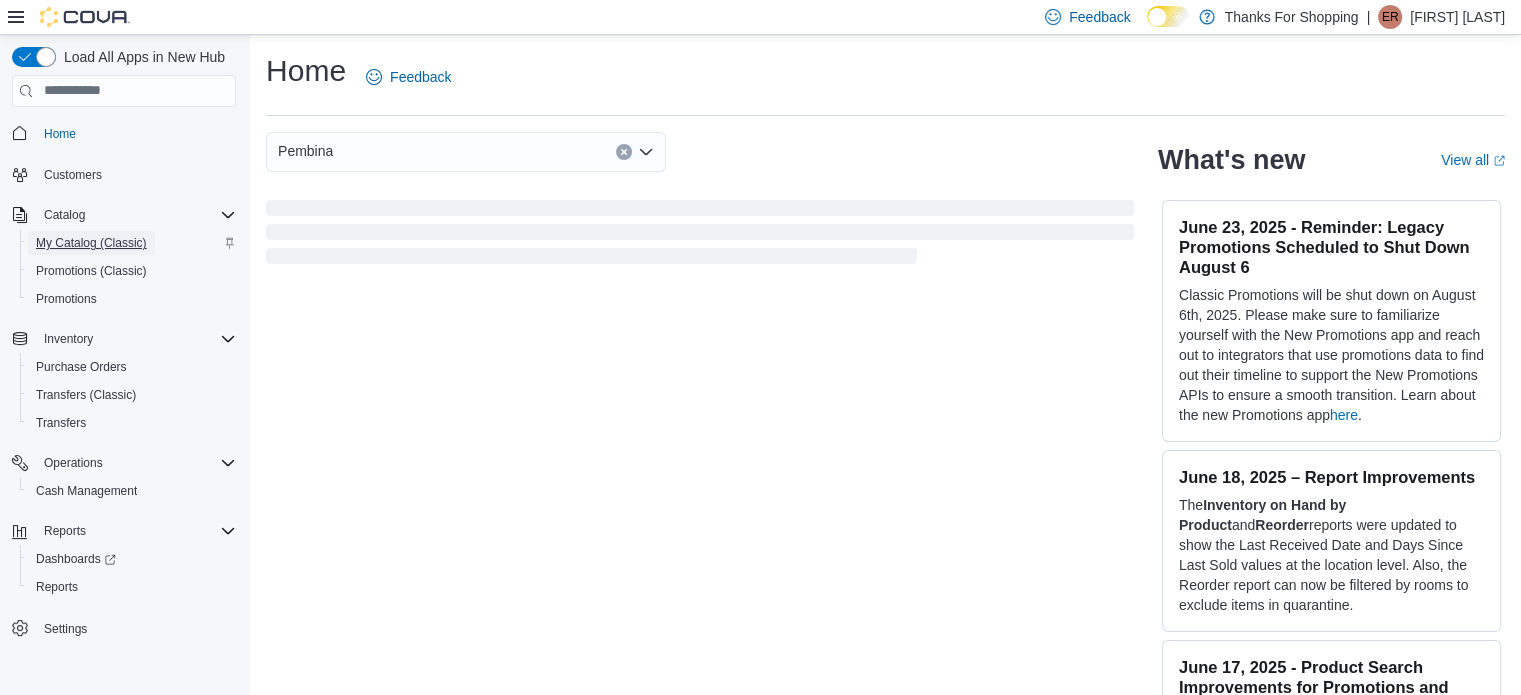 click on "My Catalog (Classic)" at bounding box center (91, 243) 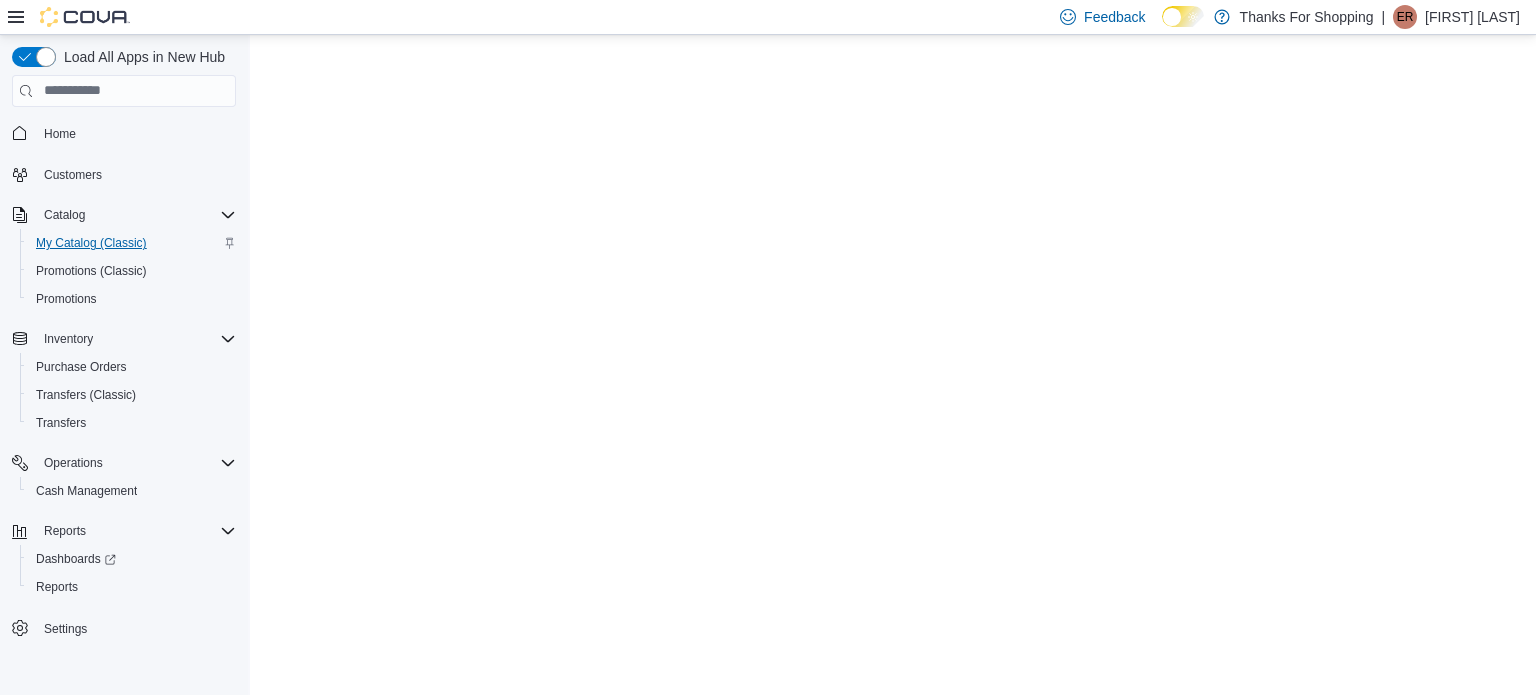scroll, scrollTop: 0, scrollLeft: 0, axis: both 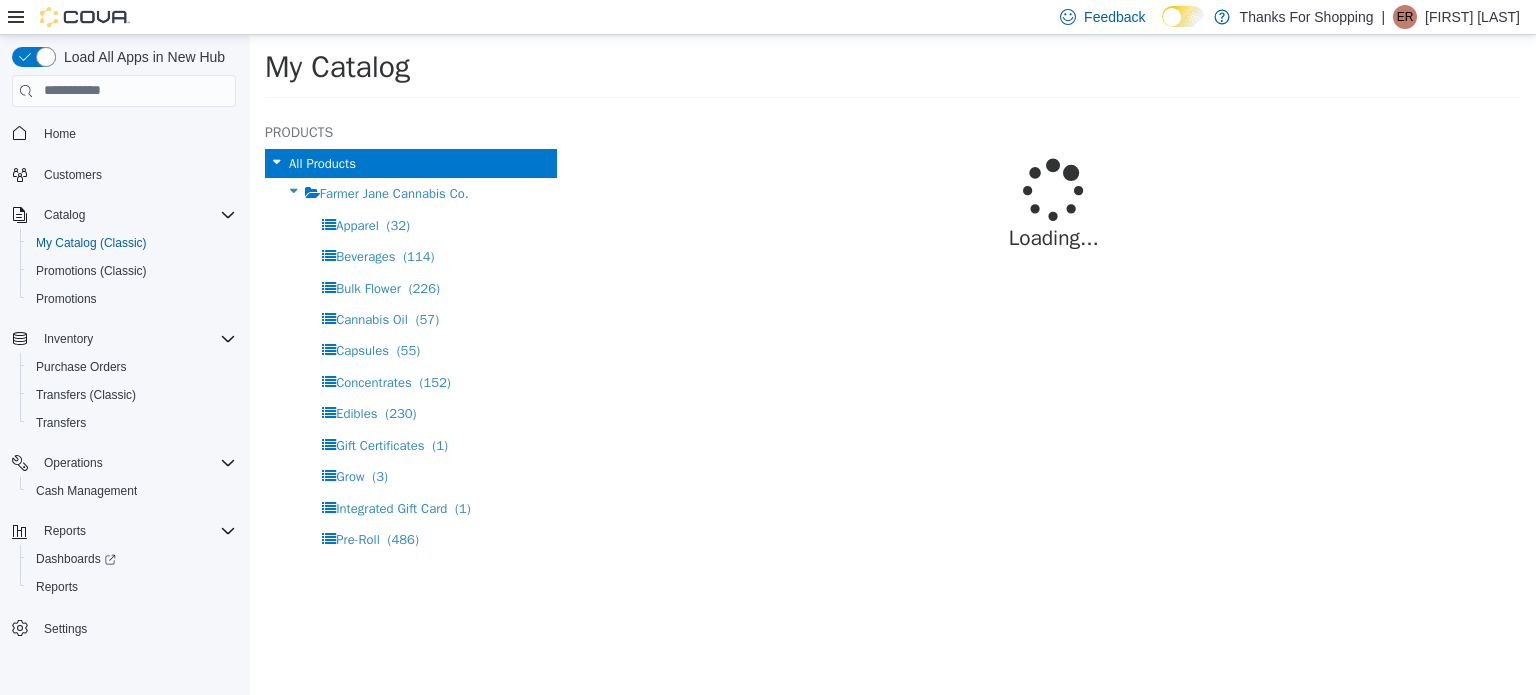 select on "**********" 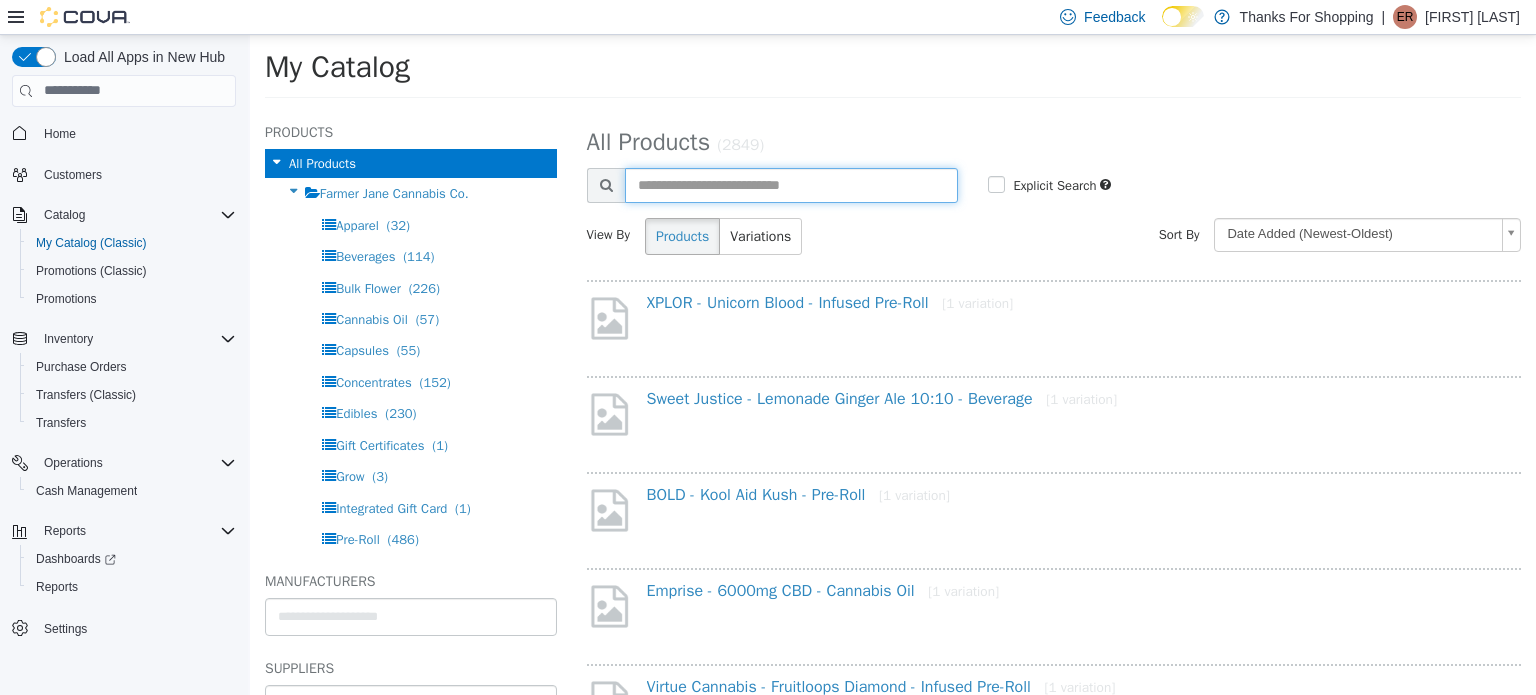 click at bounding box center [792, 184] 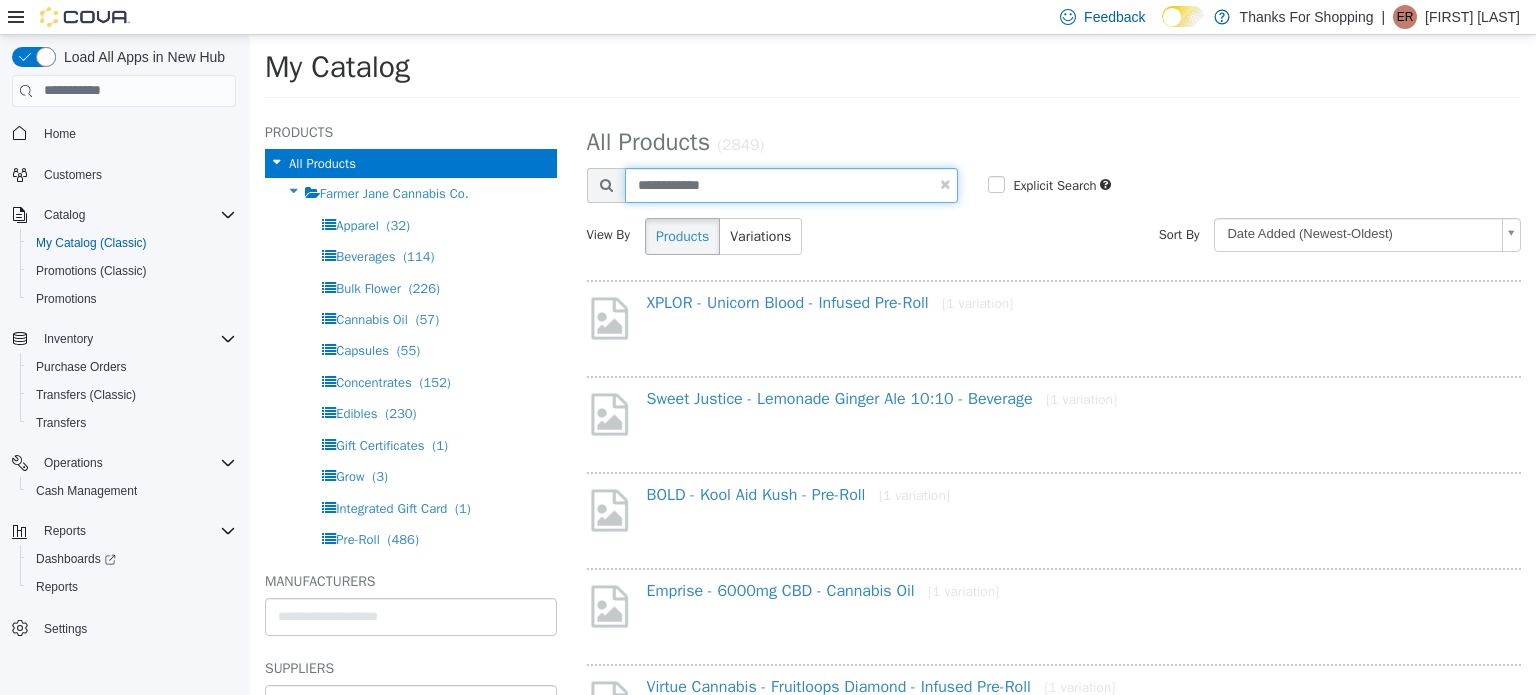 type on "**********" 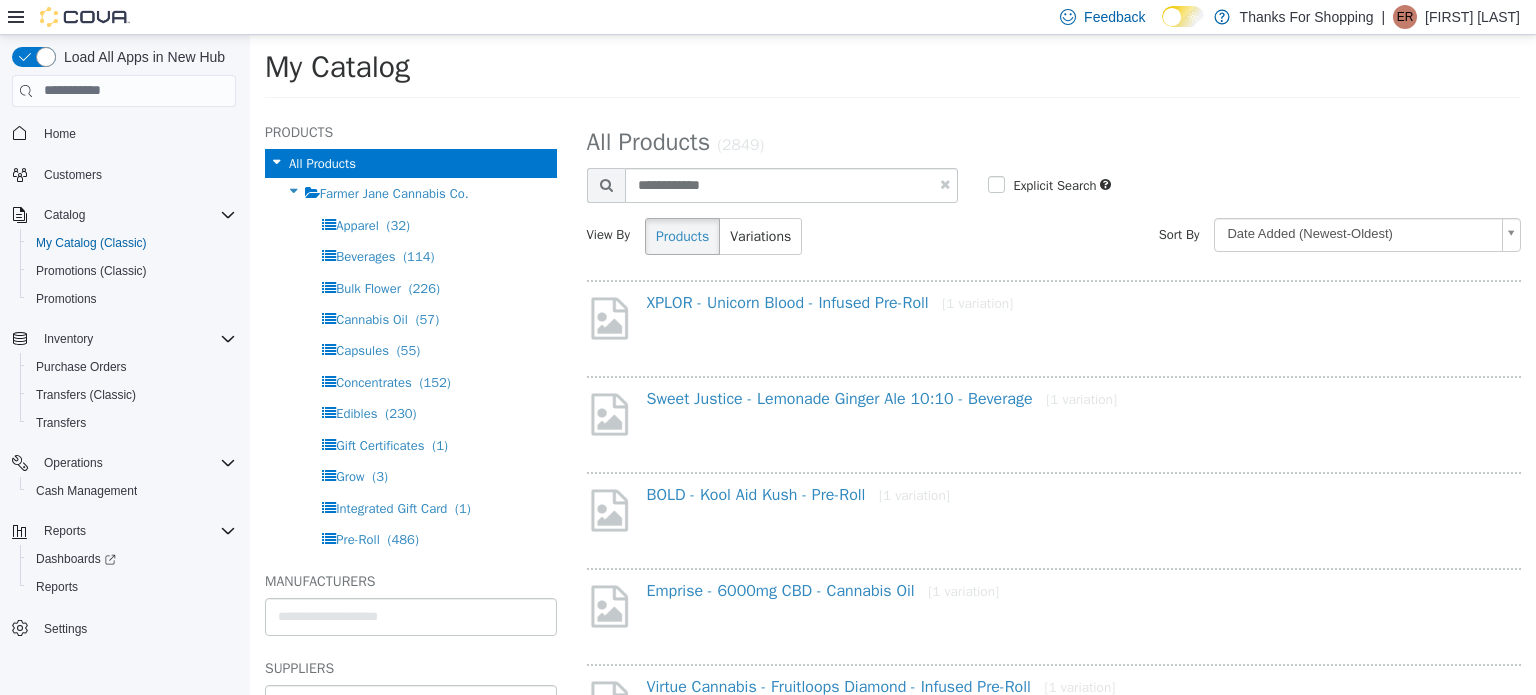 select on "**********" 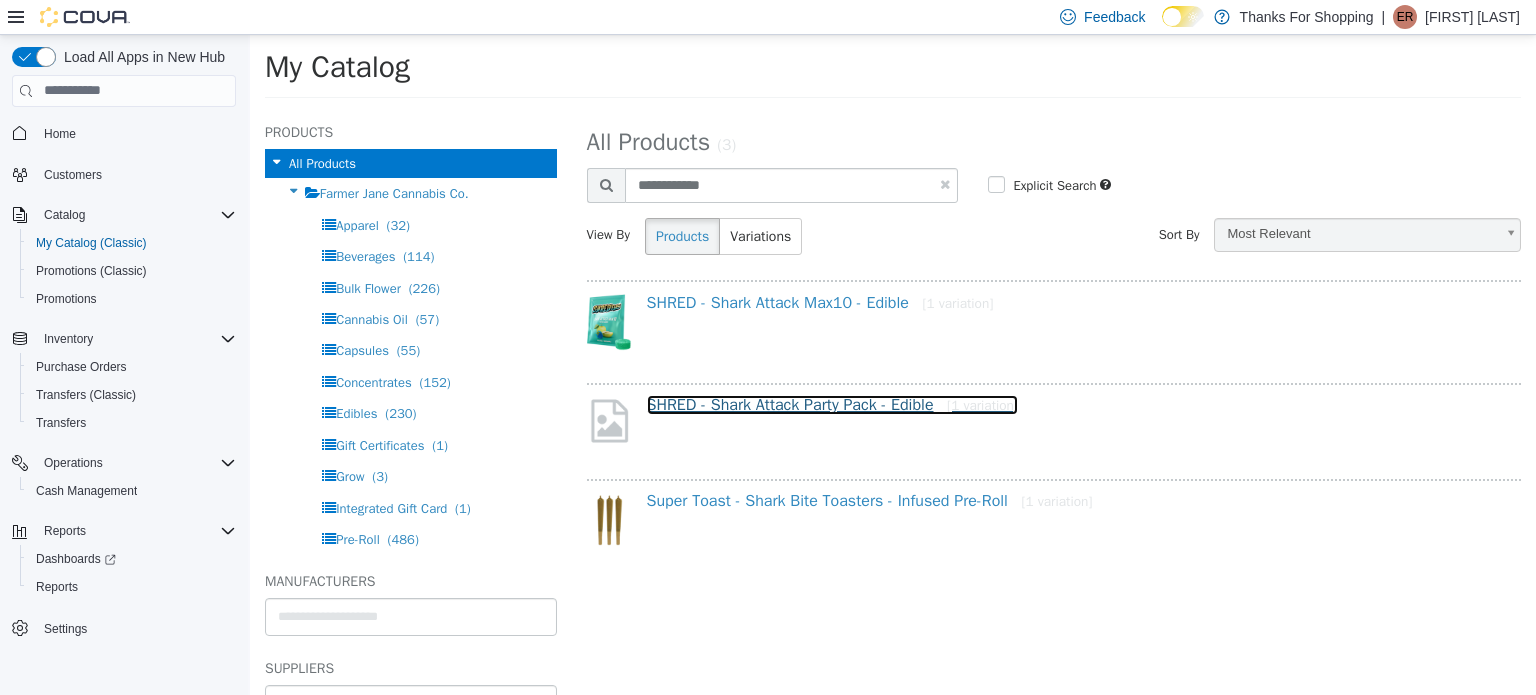 click on "SHRED - Shark Attack Party Pack - Edible
[1 variation]" at bounding box center [832, 404] 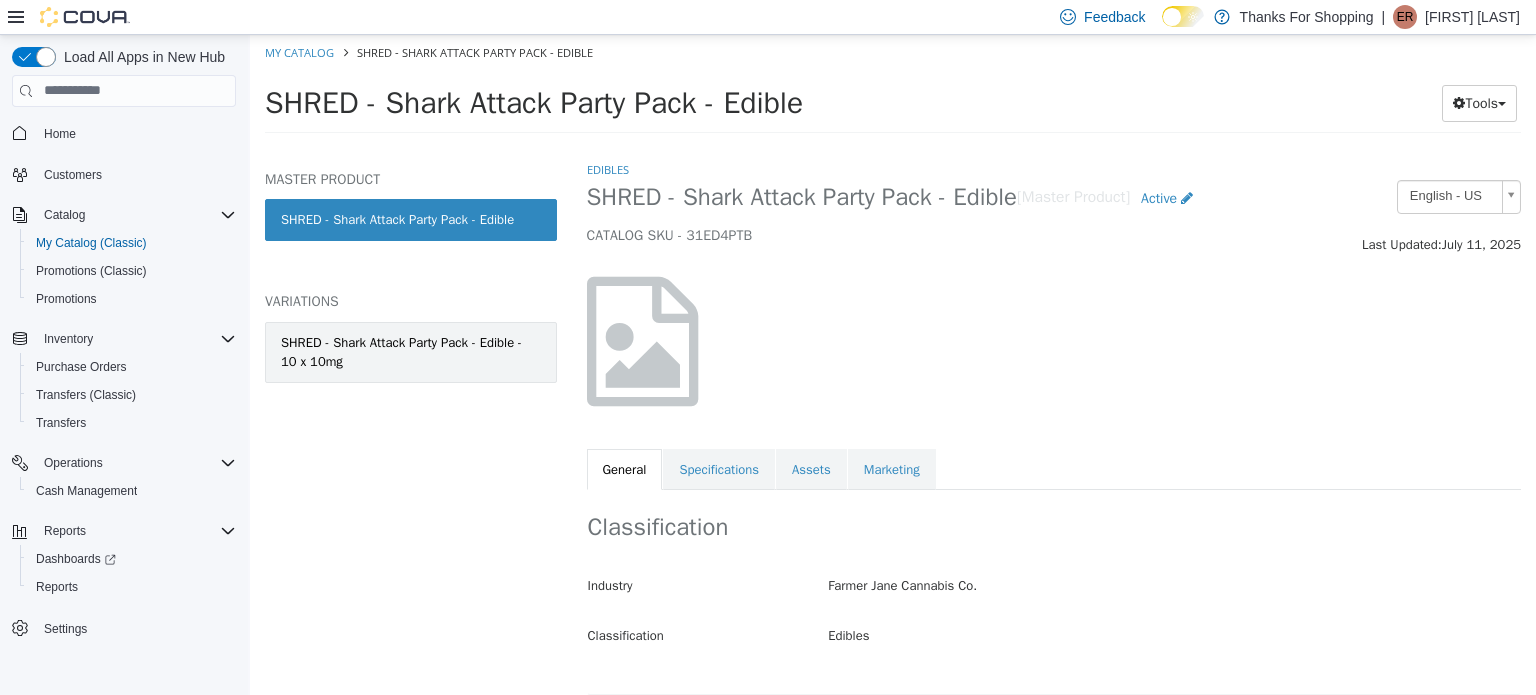 click on "SHRED - Shark Attack Party Pack - Edible - 10 x 10mg" at bounding box center (411, 351) 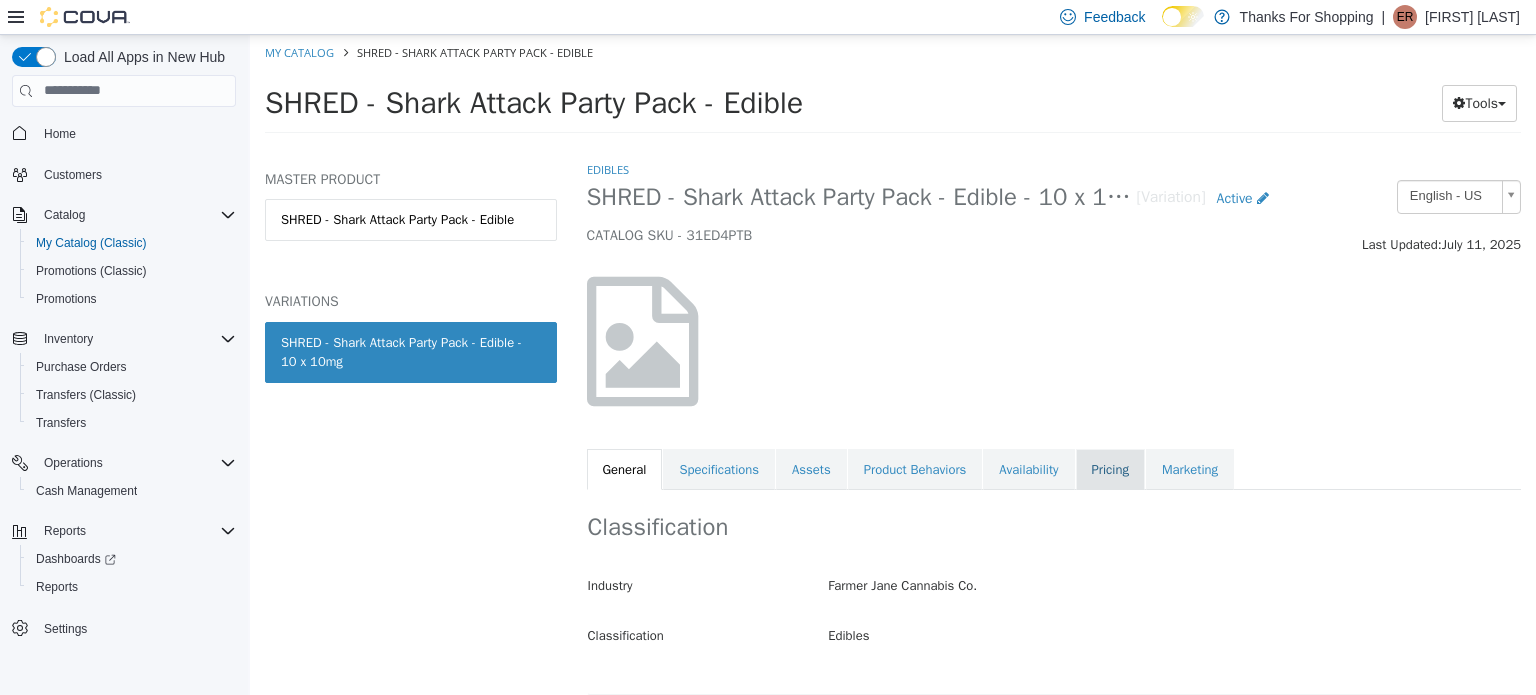 click on "Pricing" at bounding box center [1110, 469] 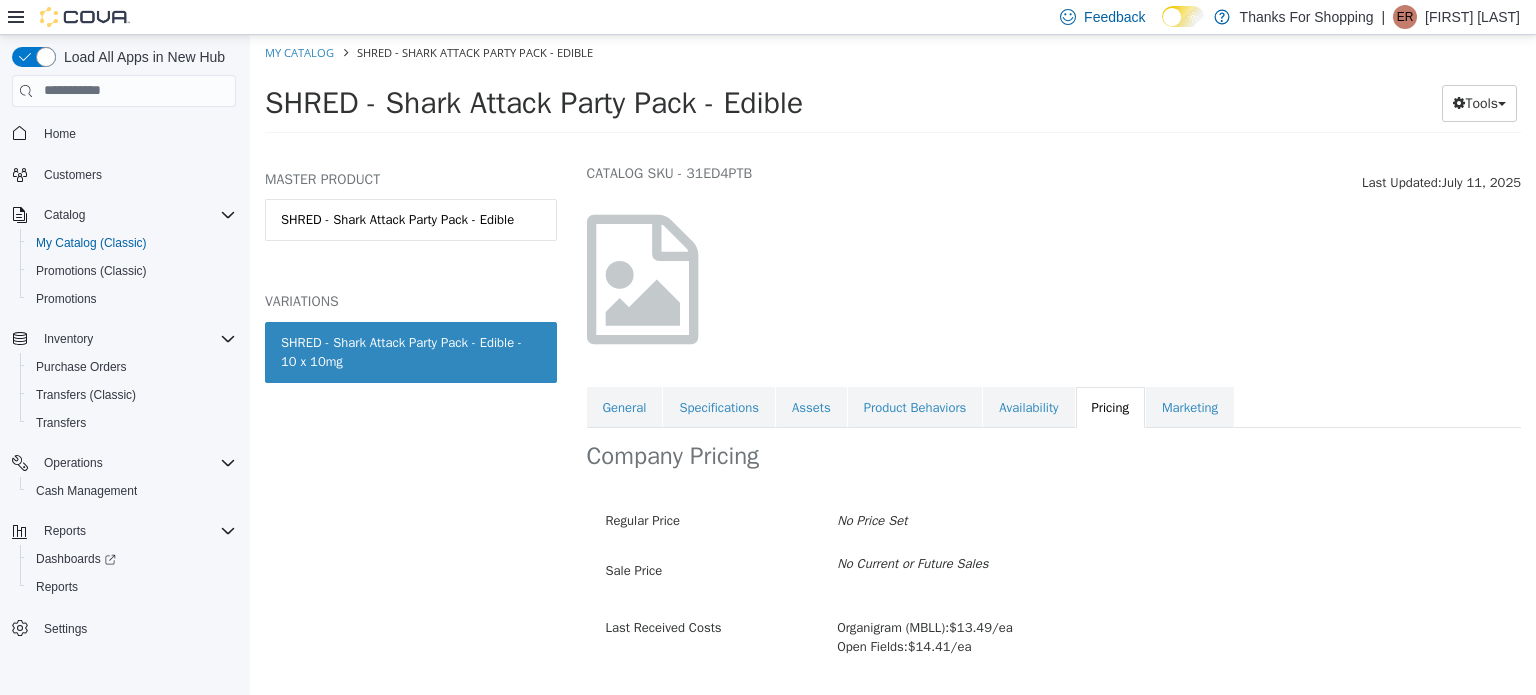 scroll, scrollTop: 117, scrollLeft: 0, axis: vertical 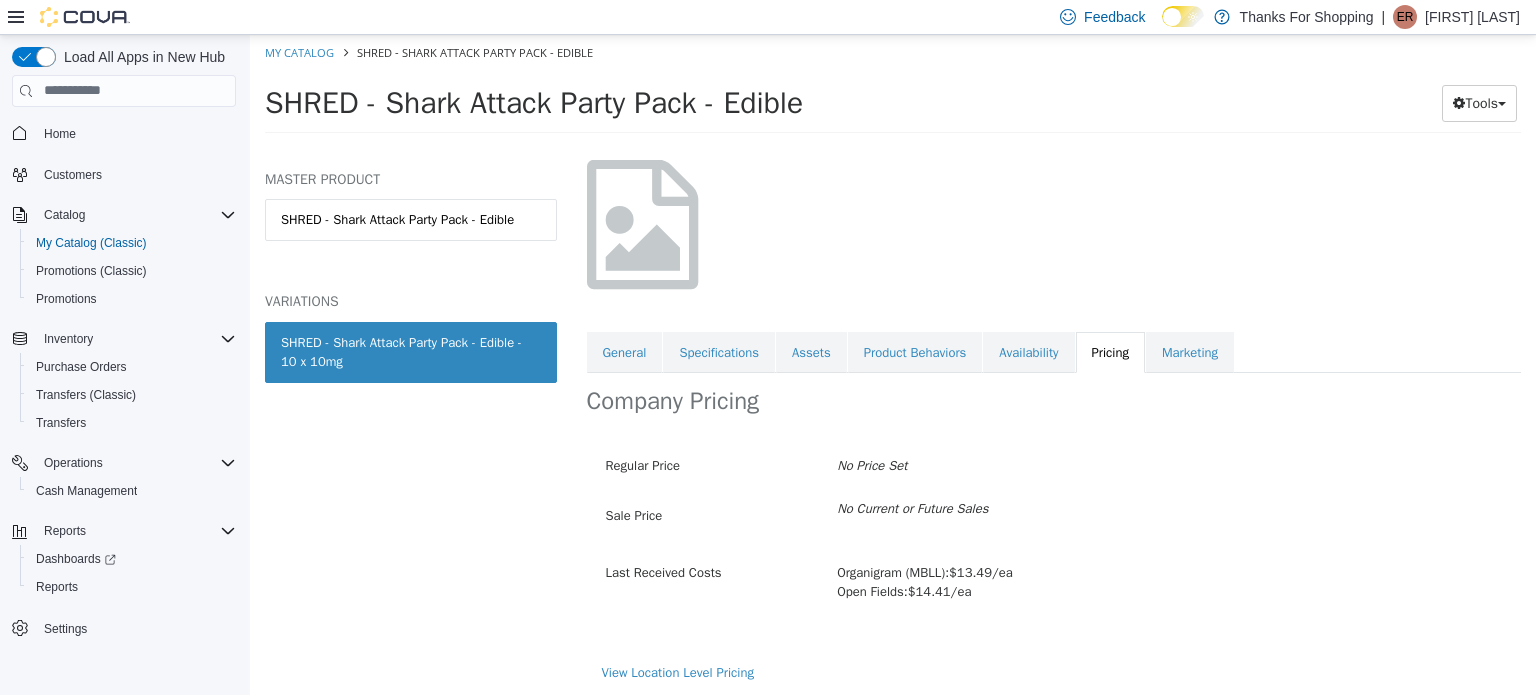 click on "My Catalog
SHRED - Shark Attack Party Pack - Edible" at bounding box center [893, 52] 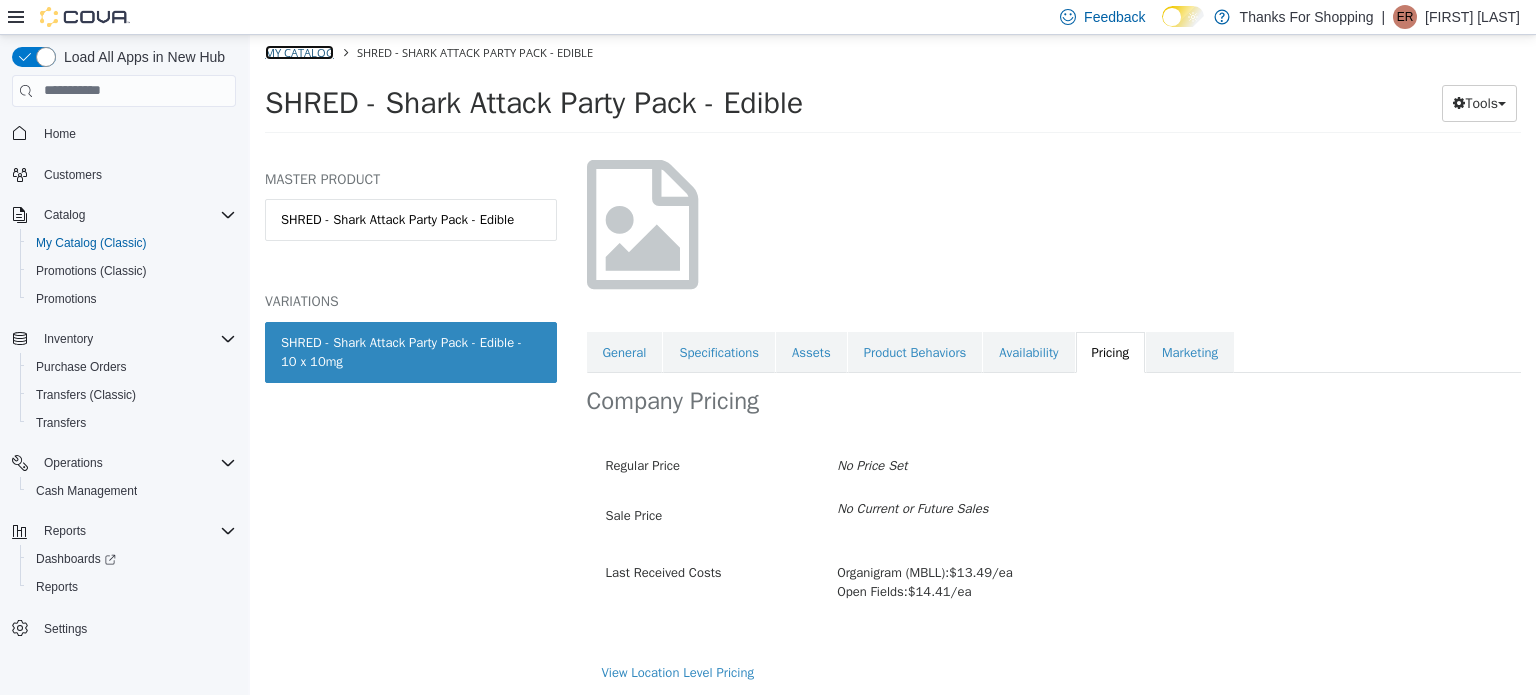 click on "My Catalog" at bounding box center (299, 51) 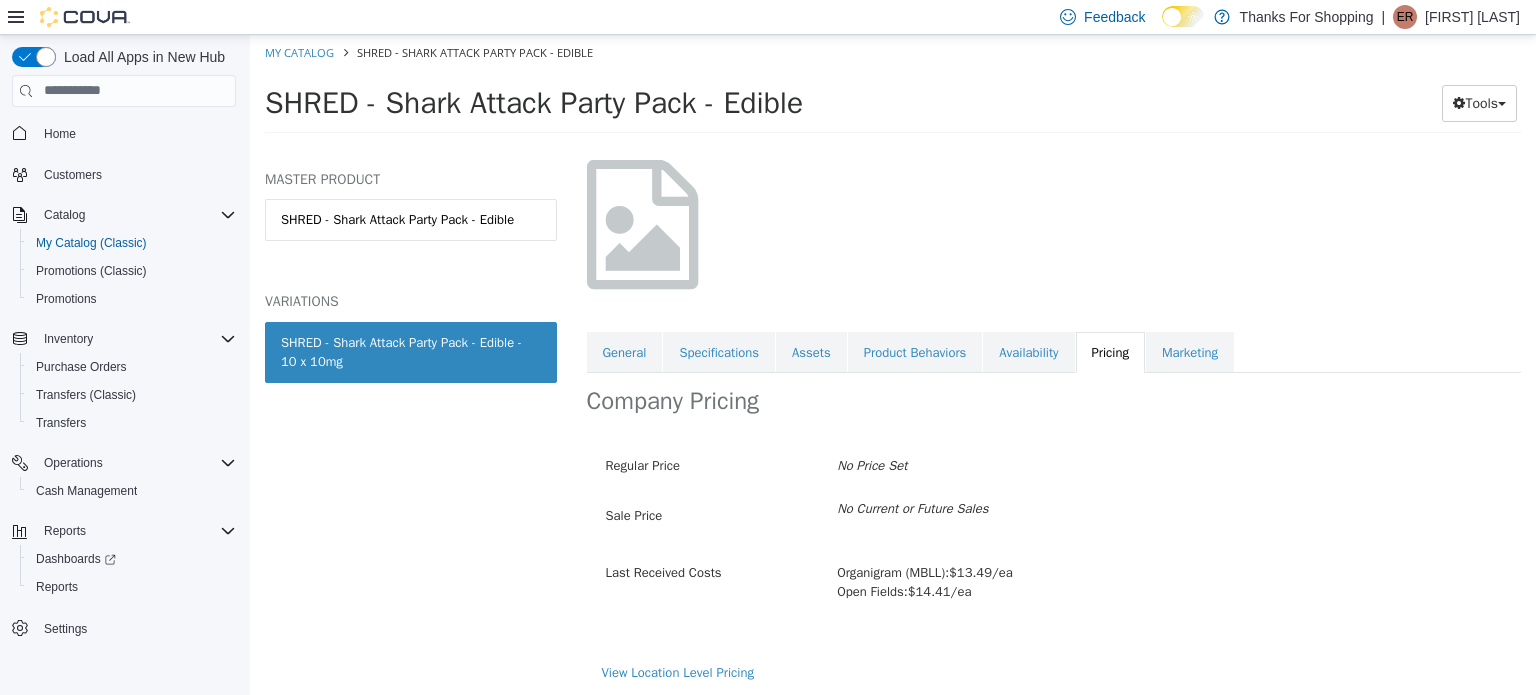 select on "**********" 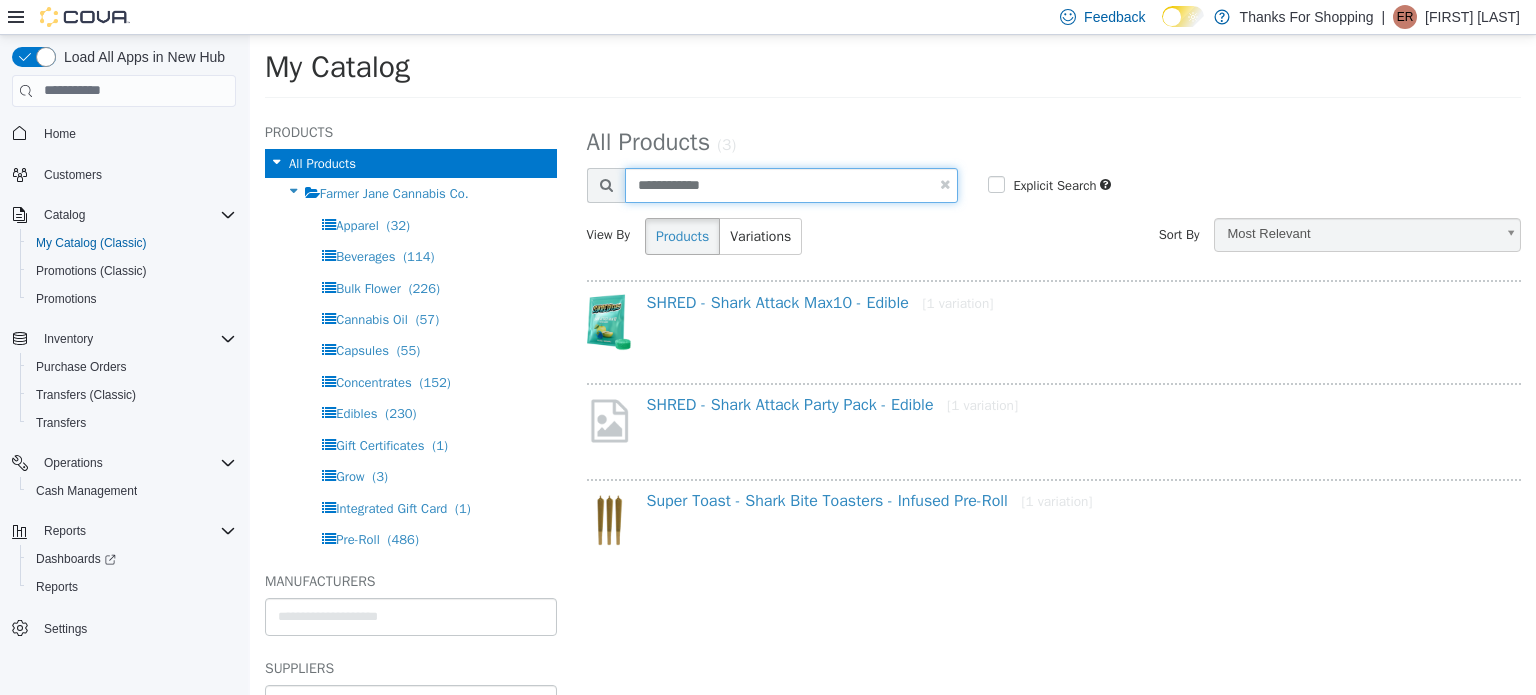 drag, startPoint x: 719, startPoint y: 183, endPoint x: 590, endPoint y: 184, distance: 129.00388 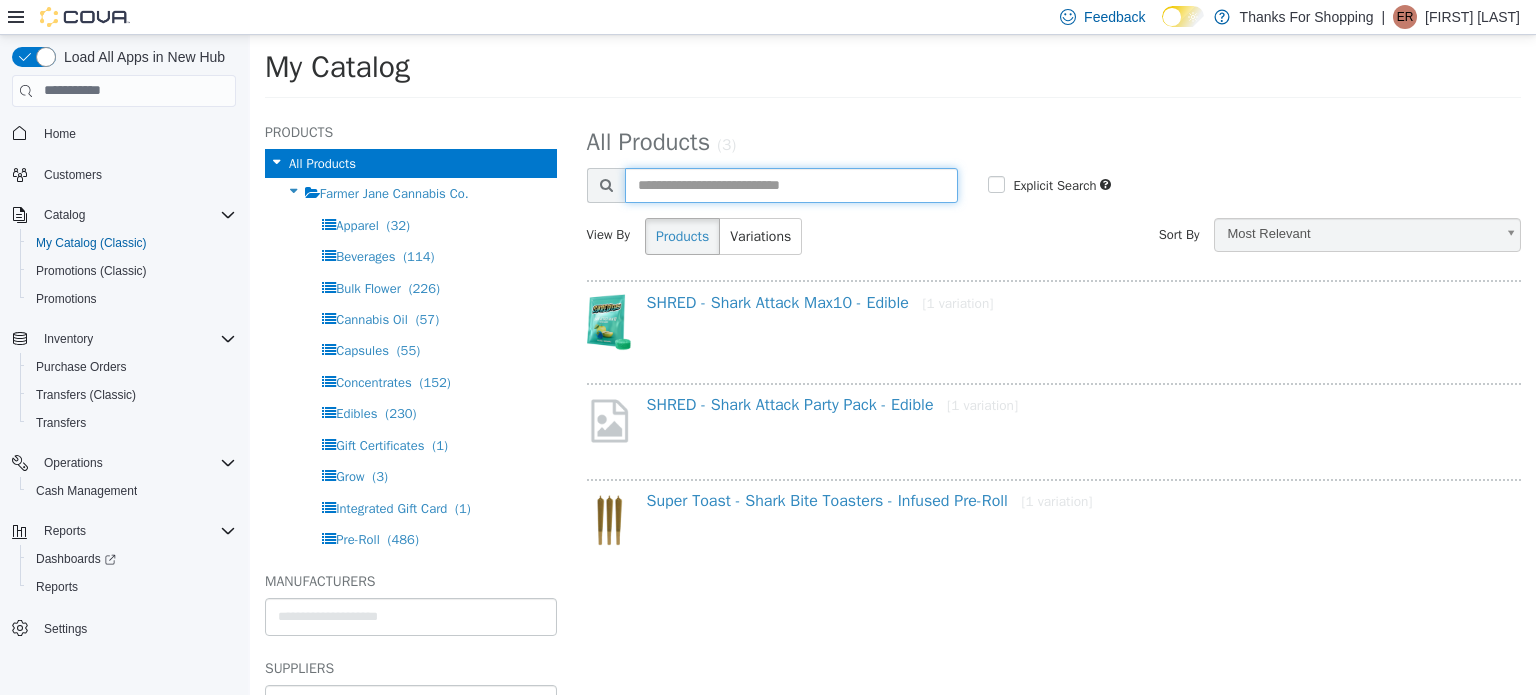 click at bounding box center [792, 184] 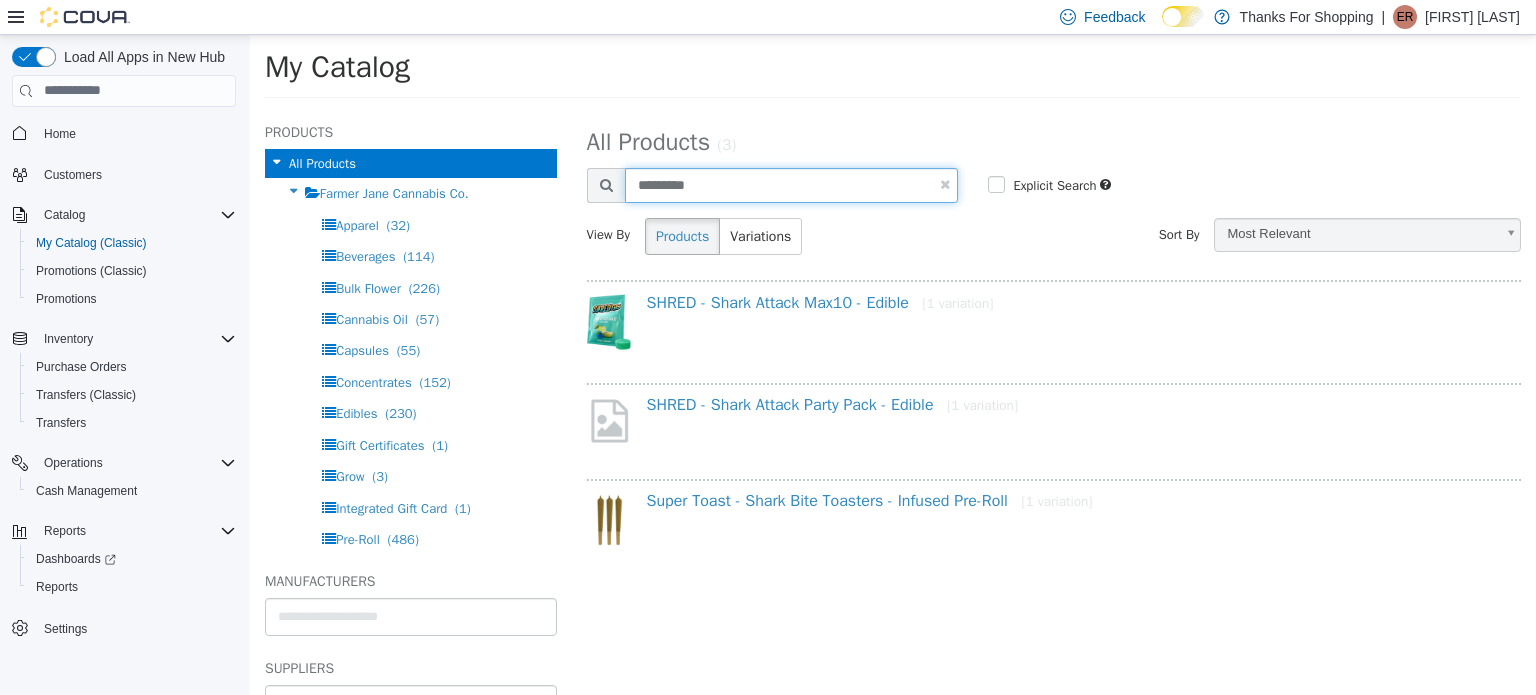 type on "*********" 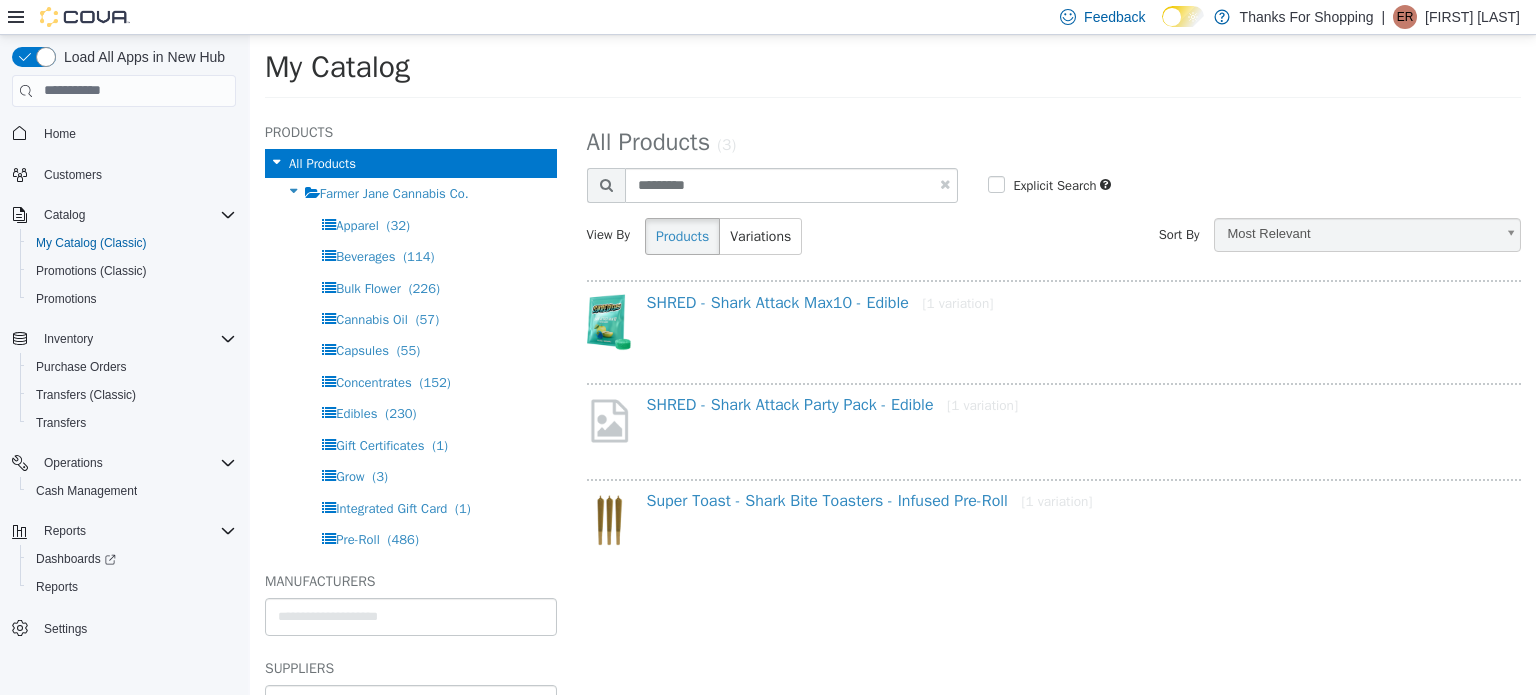 select on "**********" 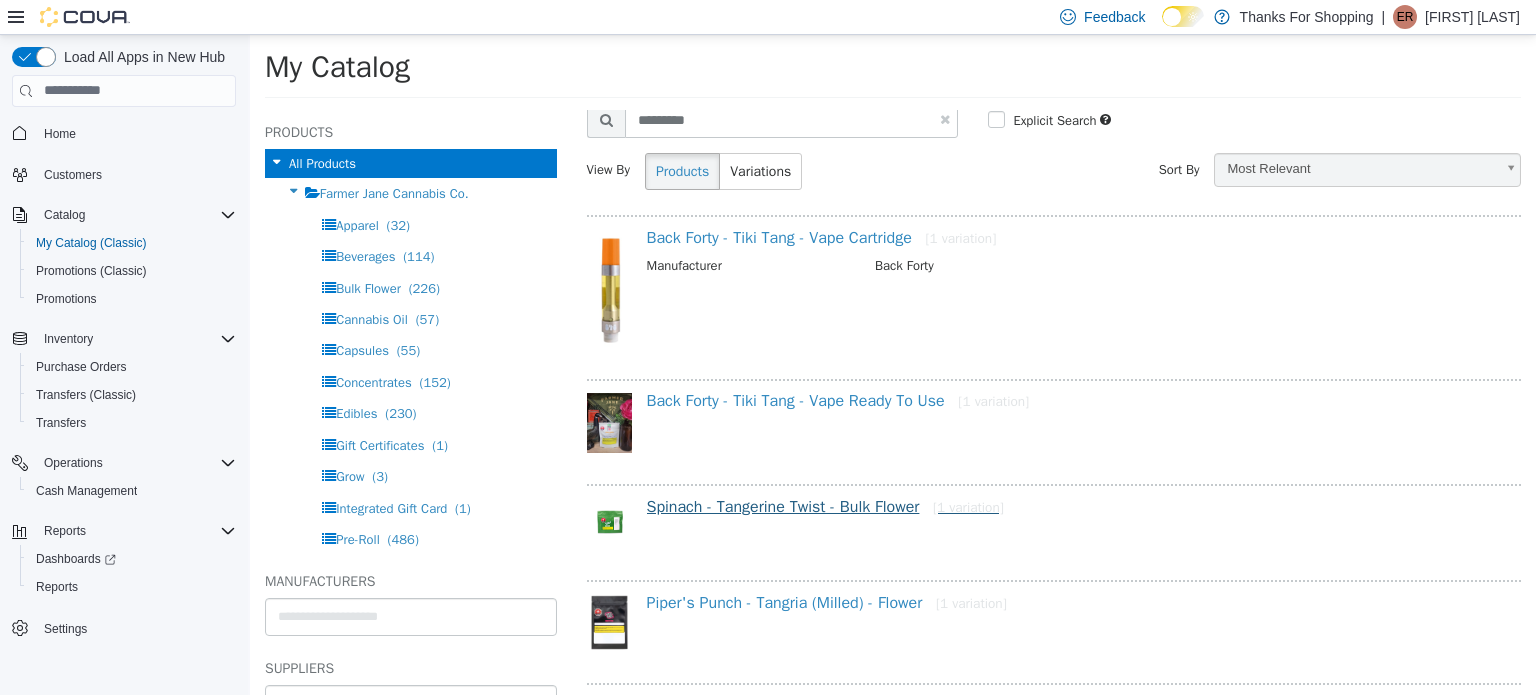 scroll, scrollTop: 100, scrollLeft: 0, axis: vertical 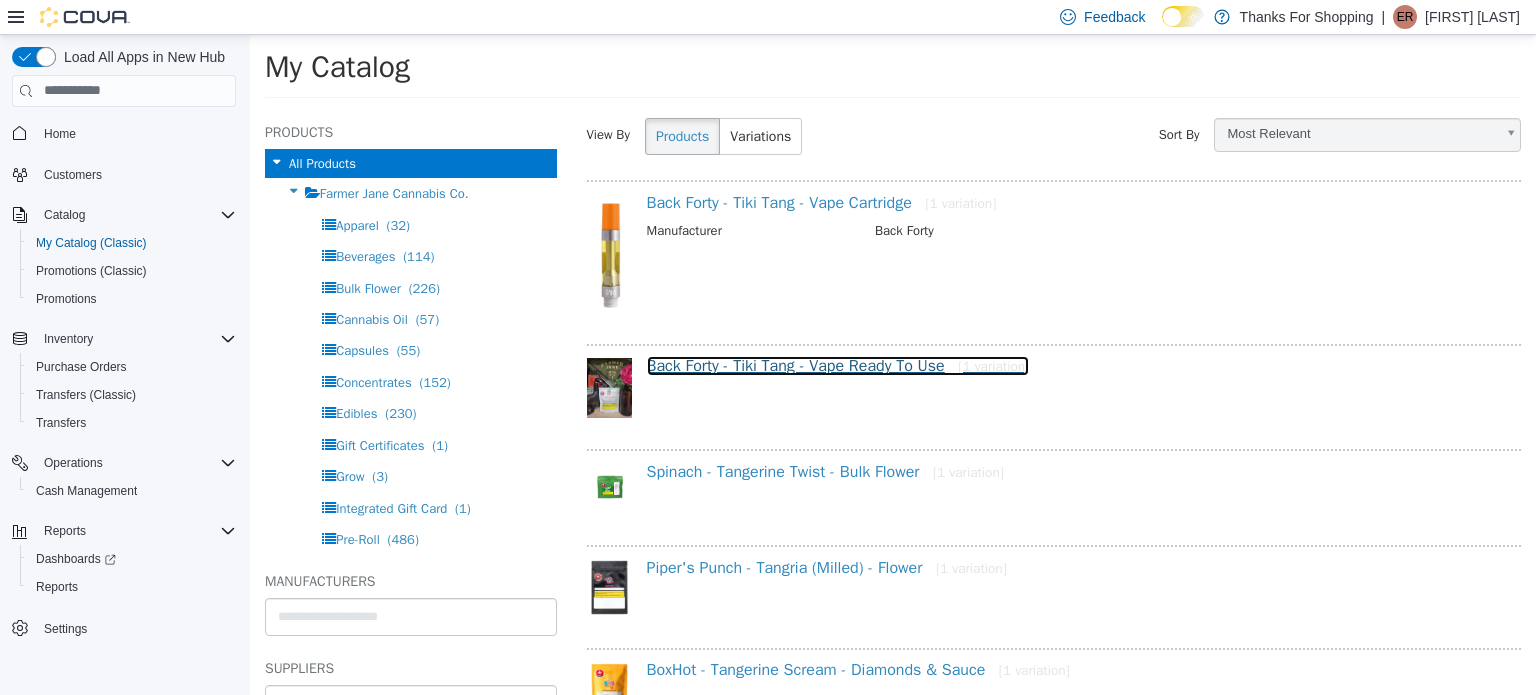 click on "Back Forty - Tiki Tang - Vape Ready To Use
[1 variation]" at bounding box center (838, 365) 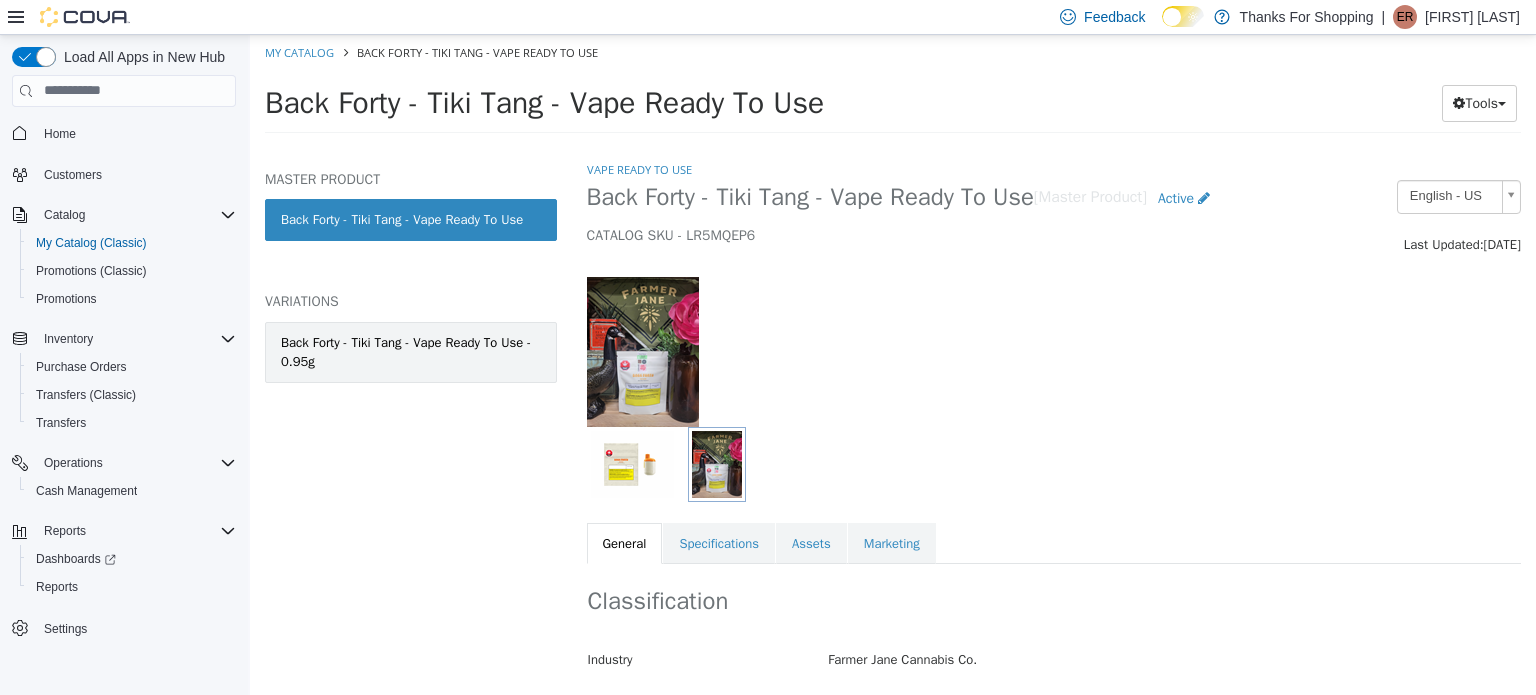 click on "Back Forty - Tiki Tang - Vape Ready To Use - 0.95g" at bounding box center (411, 351) 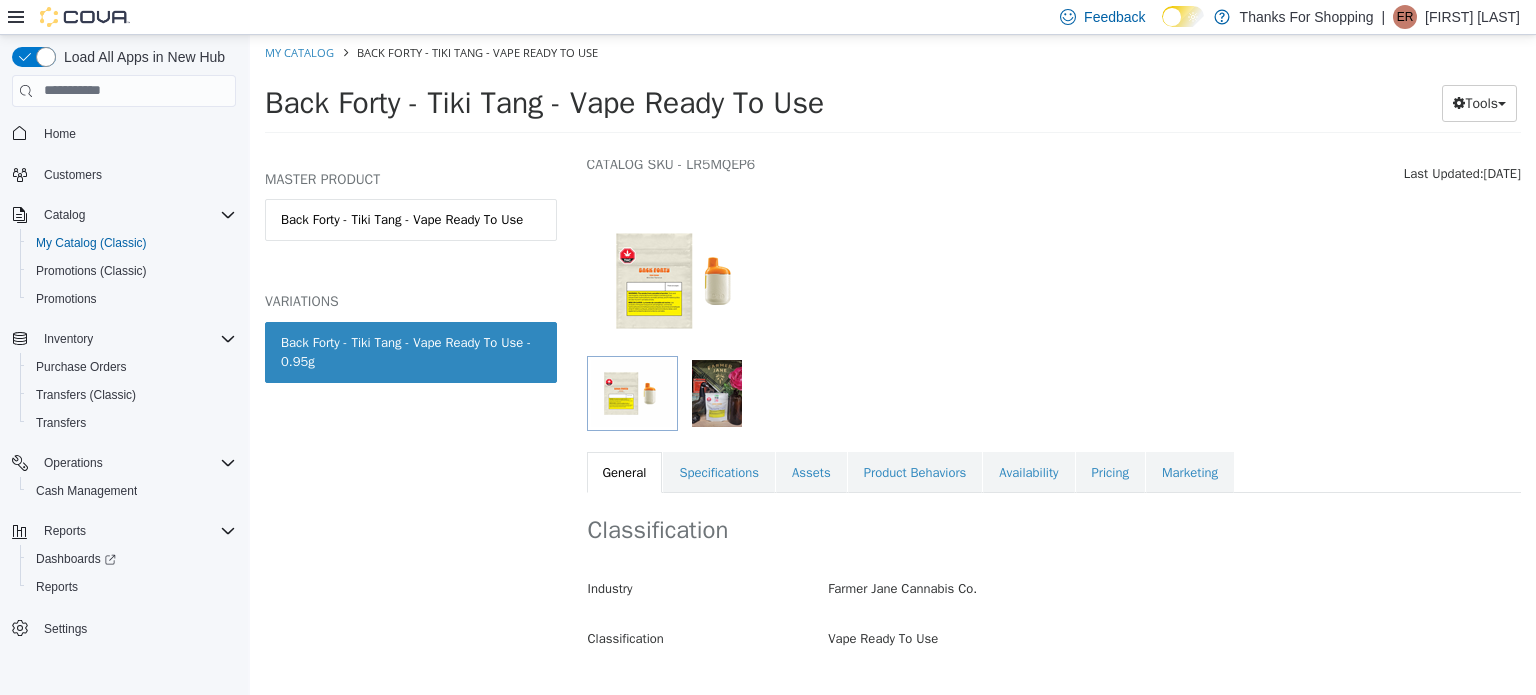 scroll, scrollTop: 105, scrollLeft: 0, axis: vertical 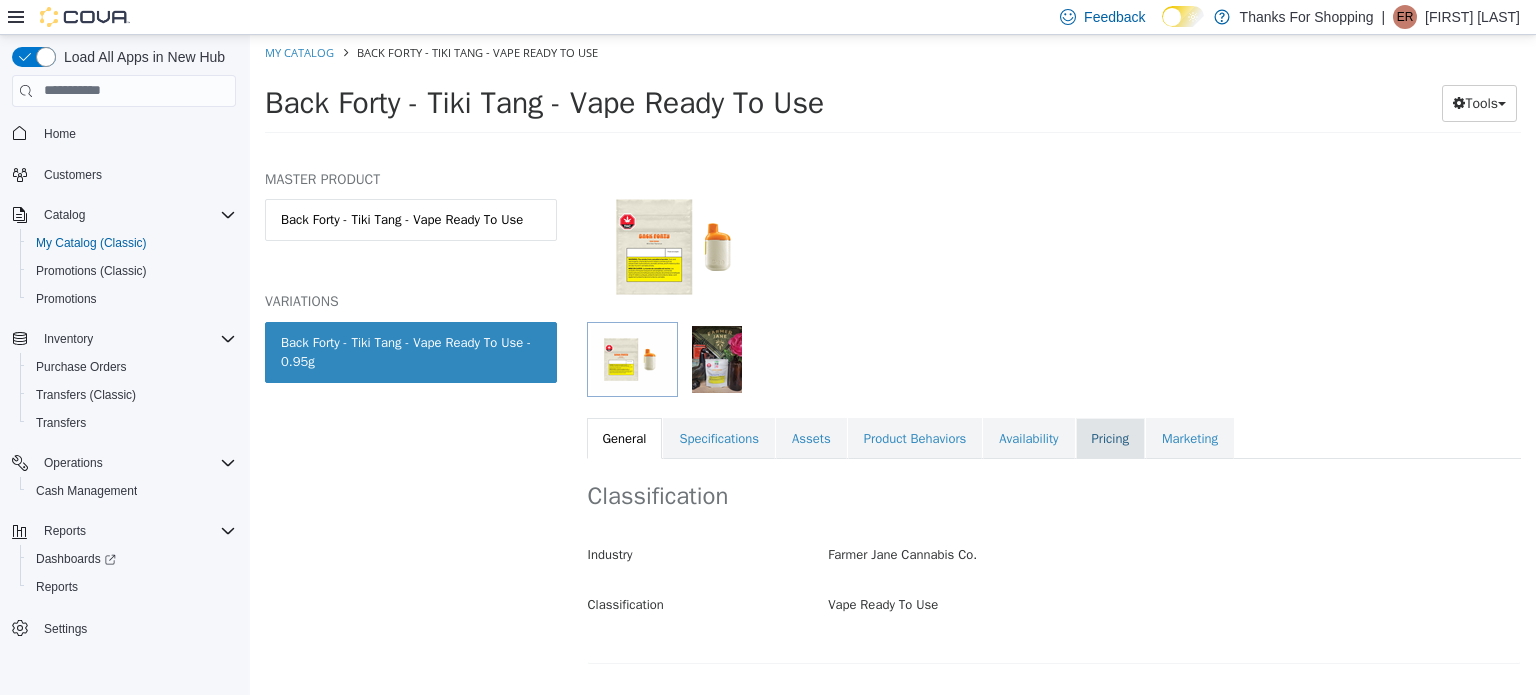 click on "Pricing" at bounding box center (1110, 438) 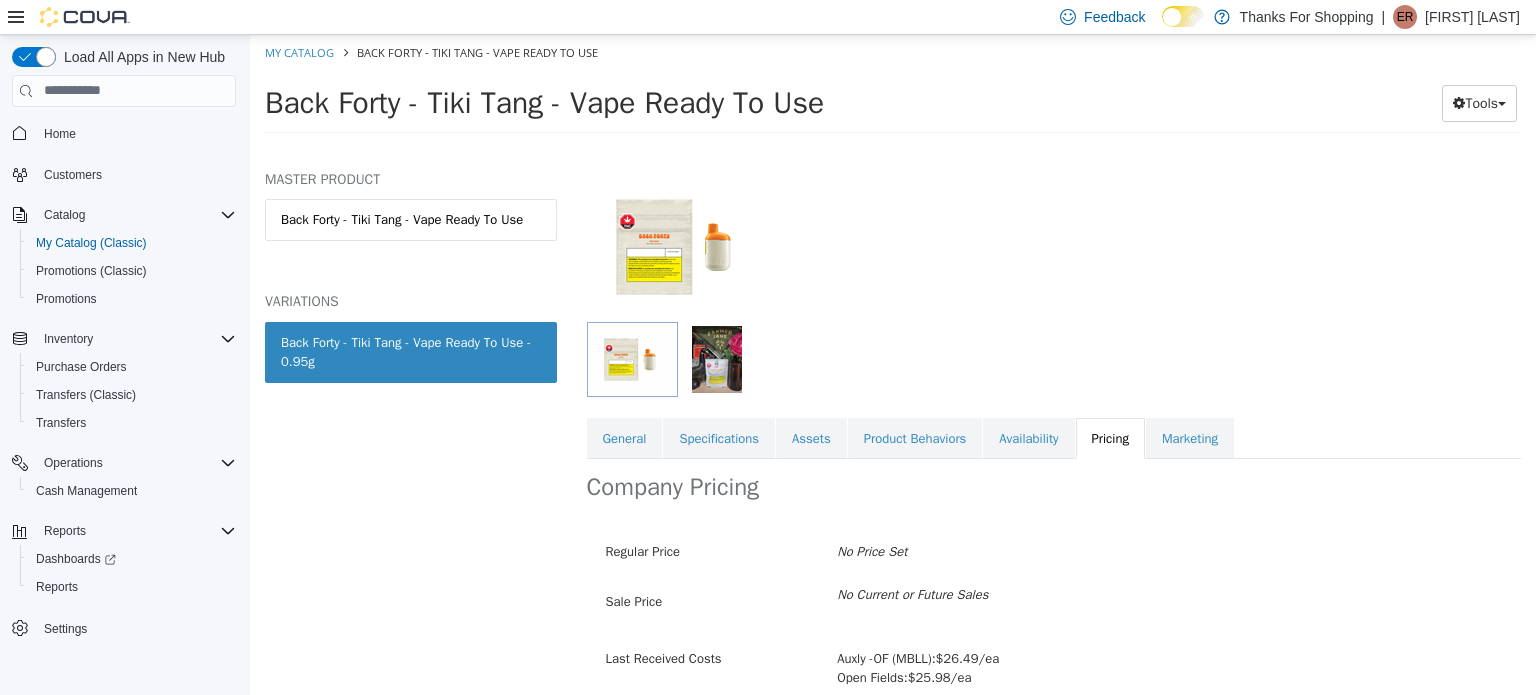 scroll, scrollTop: 192, scrollLeft: 0, axis: vertical 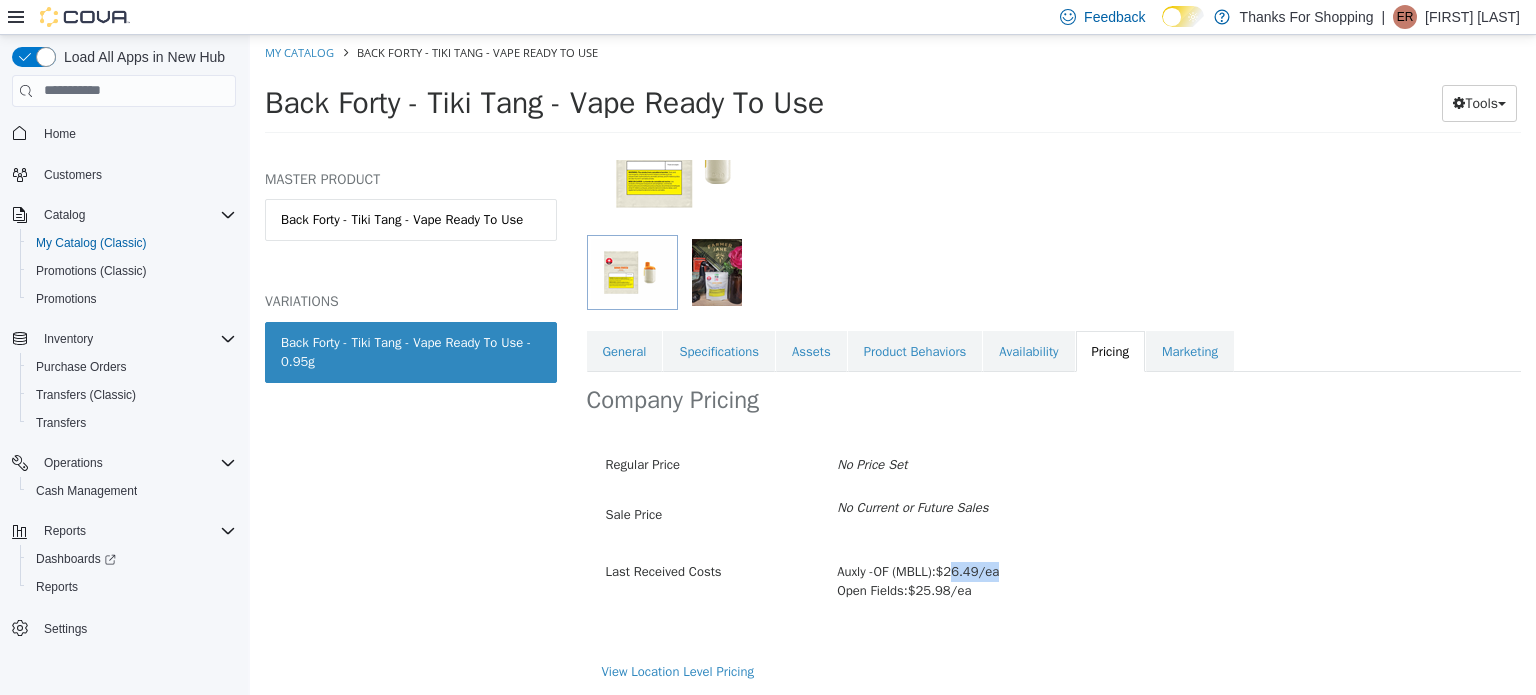 drag, startPoint x: 966, startPoint y: 571, endPoint x: 1018, endPoint y: 565, distance: 52.34501 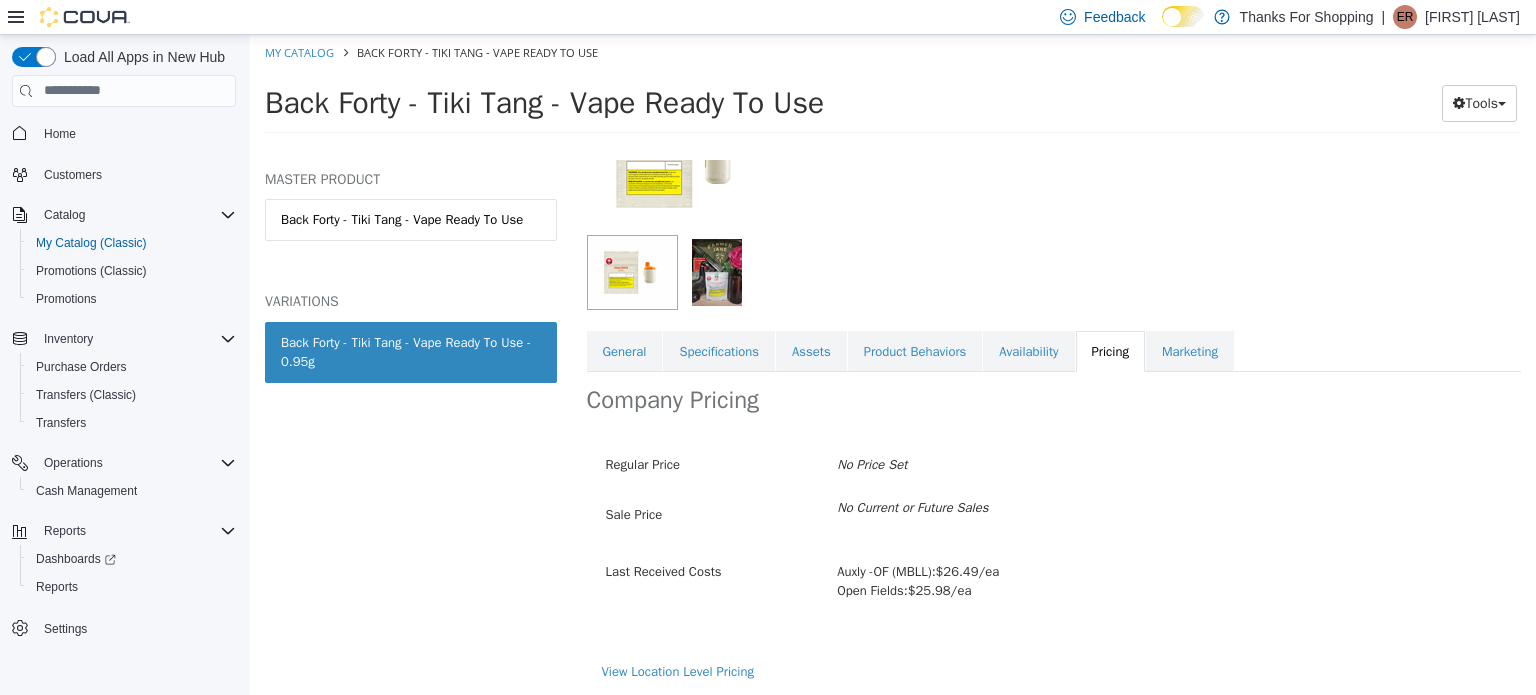 click on "Auxly -OF (MBLL):   $26.49/ea Open Fields:   $25.98/ea" at bounding box center [1169, 580] 